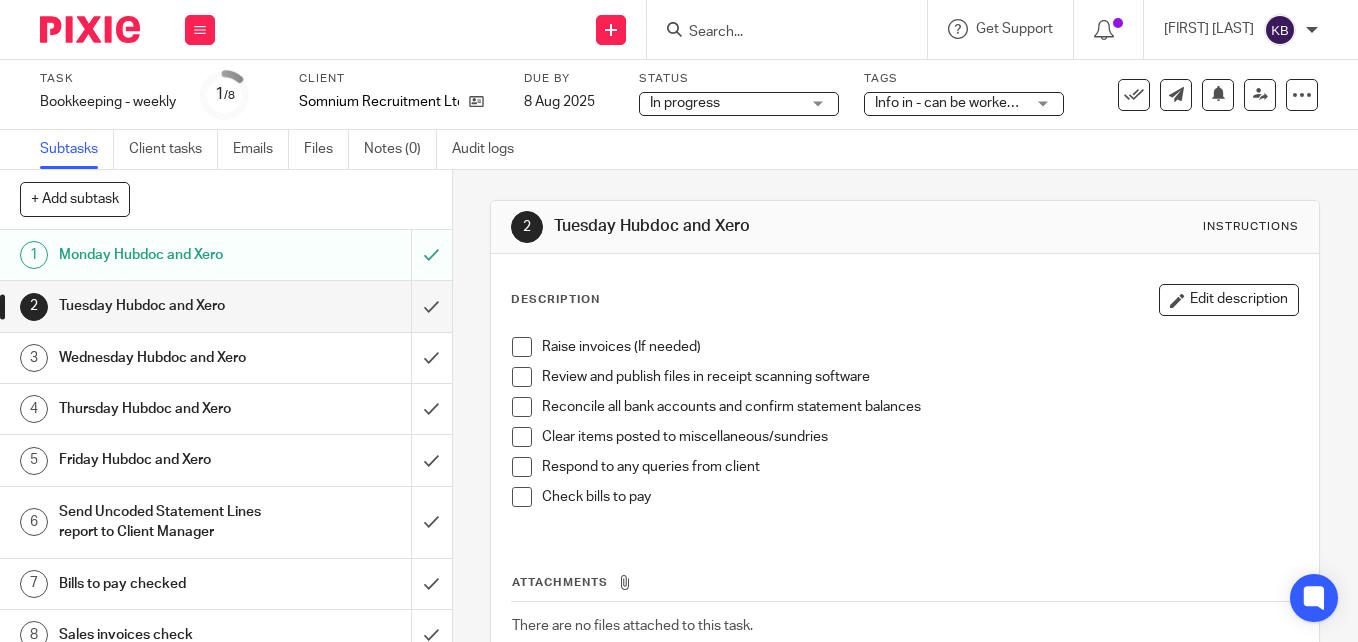 scroll, scrollTop: 0, scrollLeft: 0, axis: both 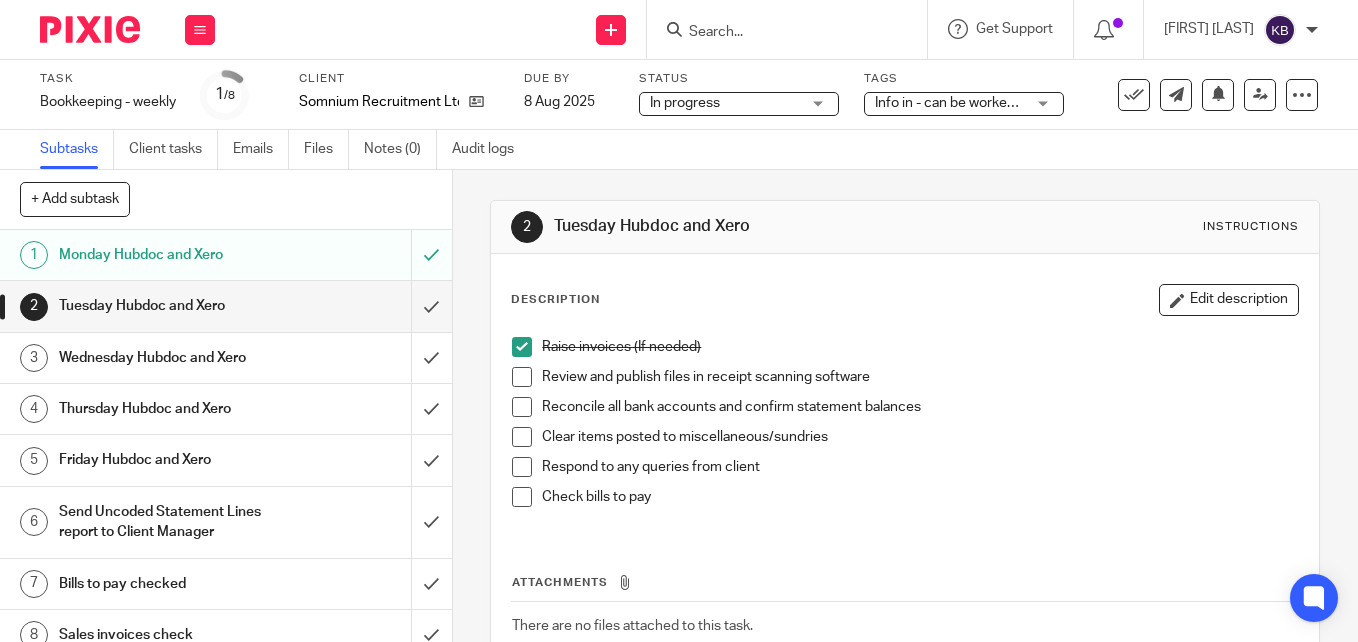 click at bounding box center (522, 377) 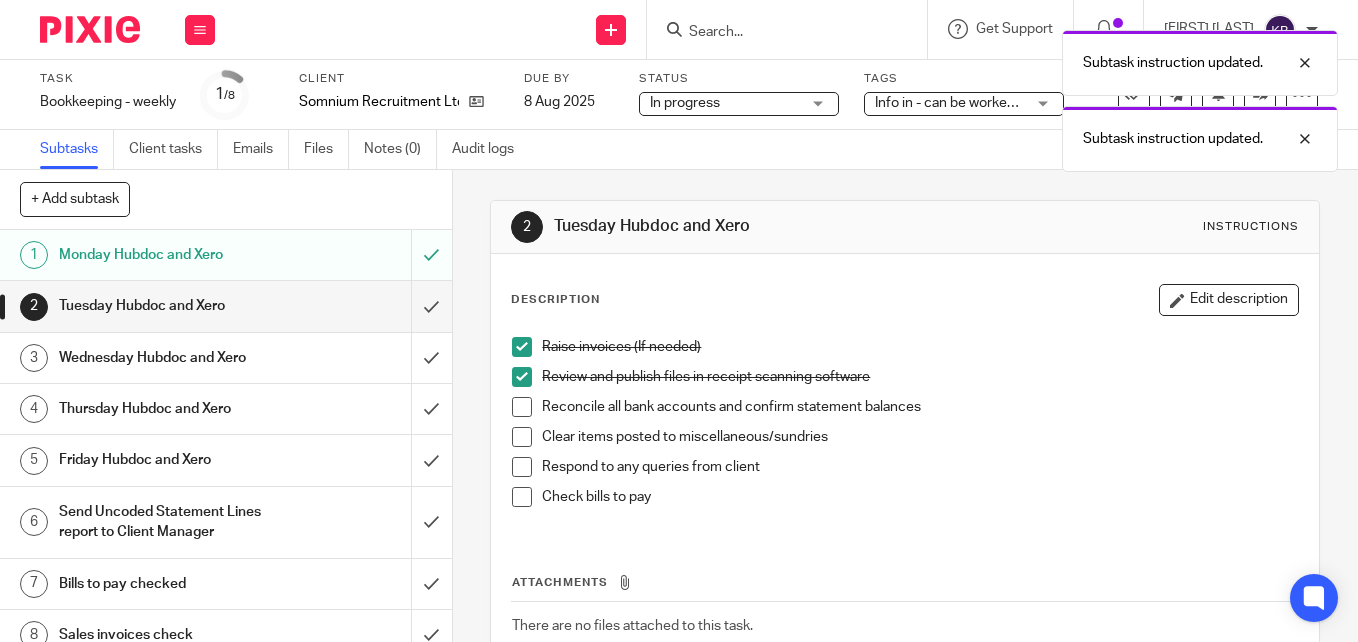 click at bounding box center (522, 407) 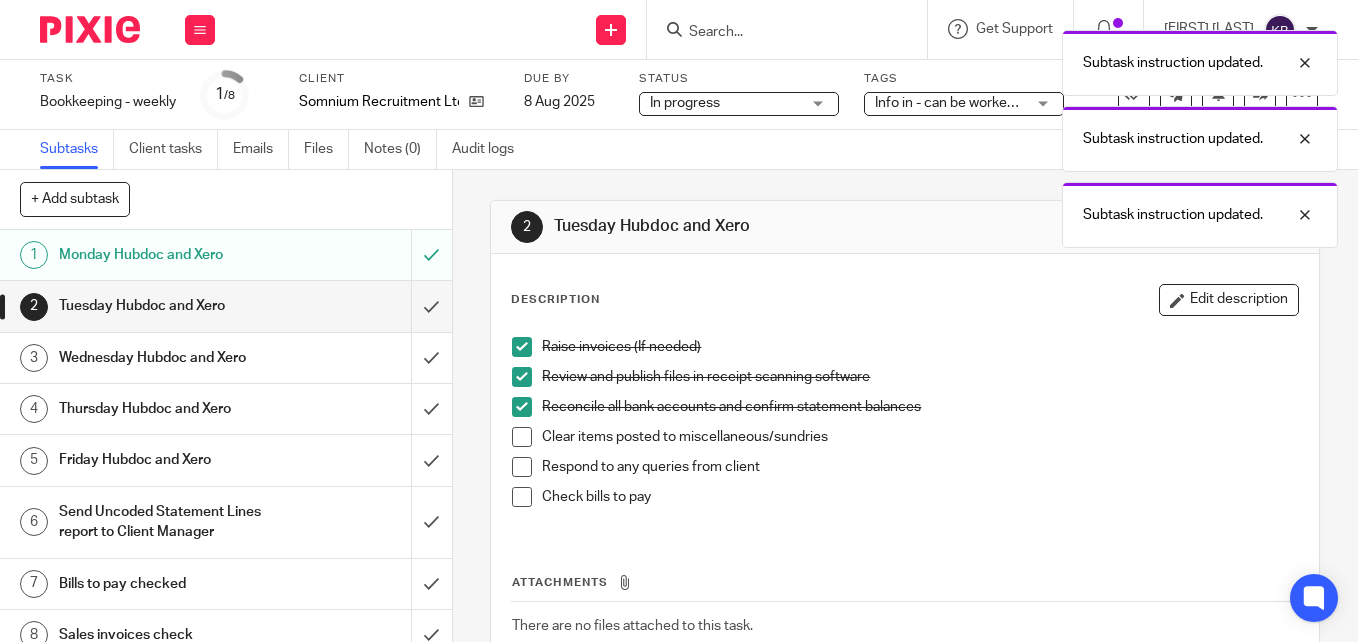 click at bounding box center (522, 437) 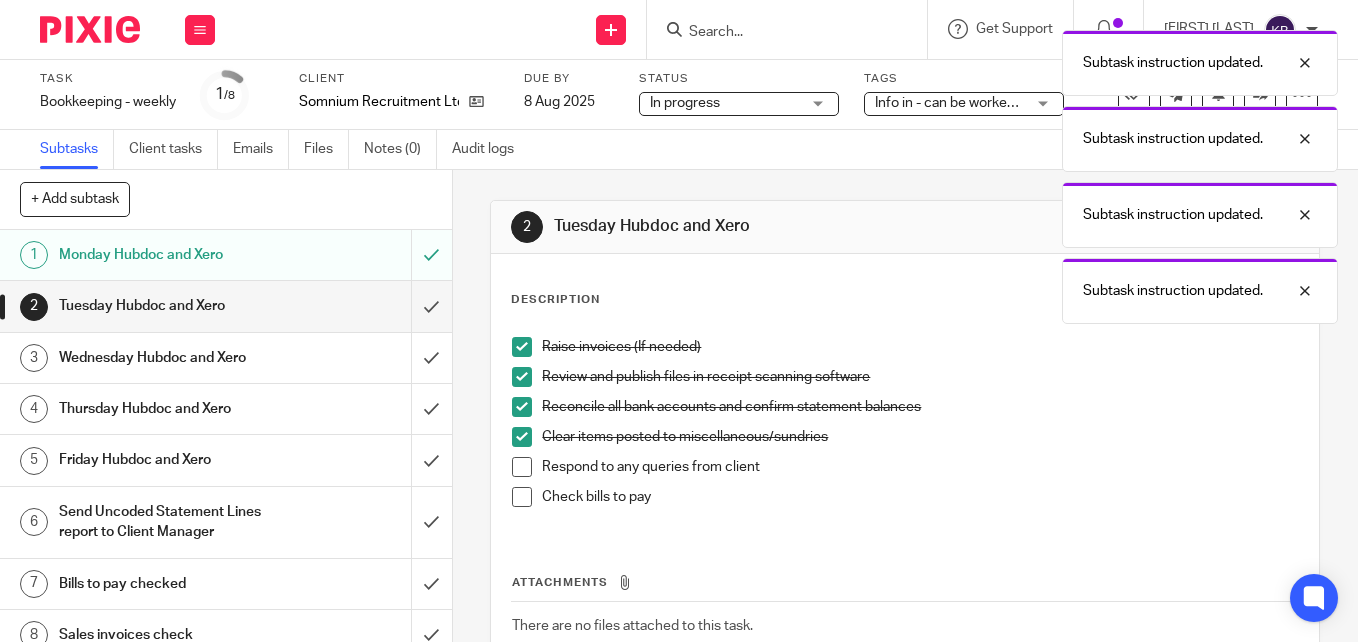 click at bounding box center (522, 467) 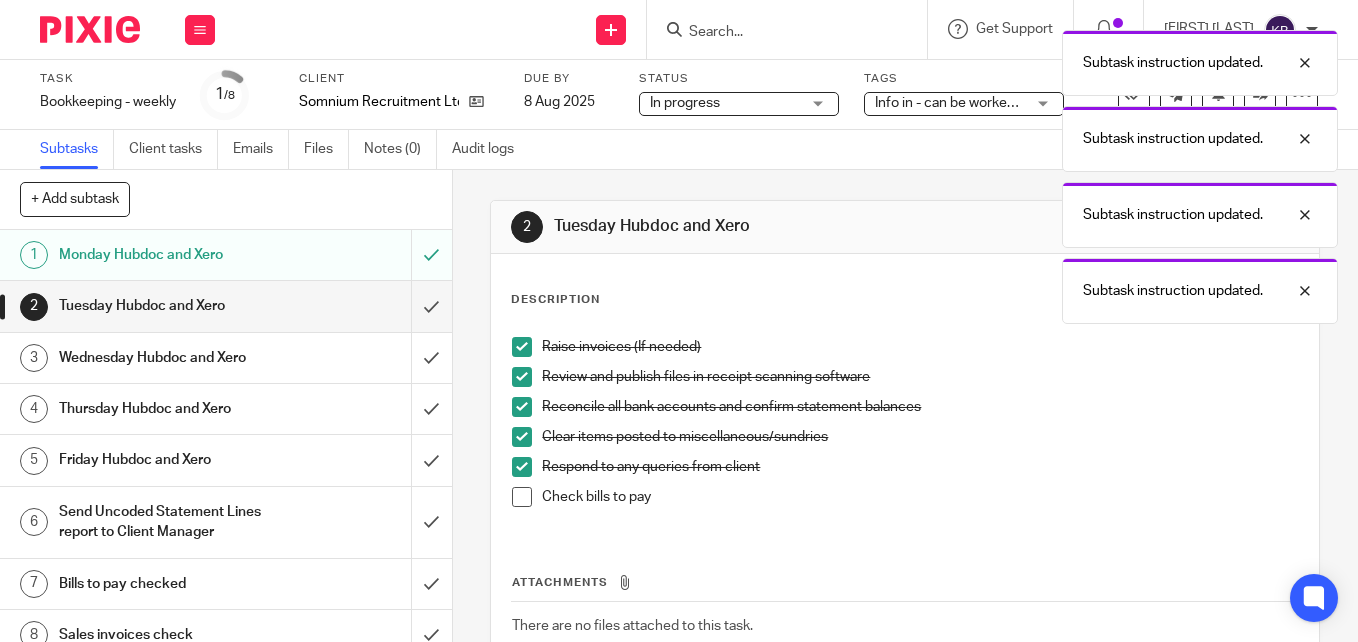 click at bounding box center [522, 497] 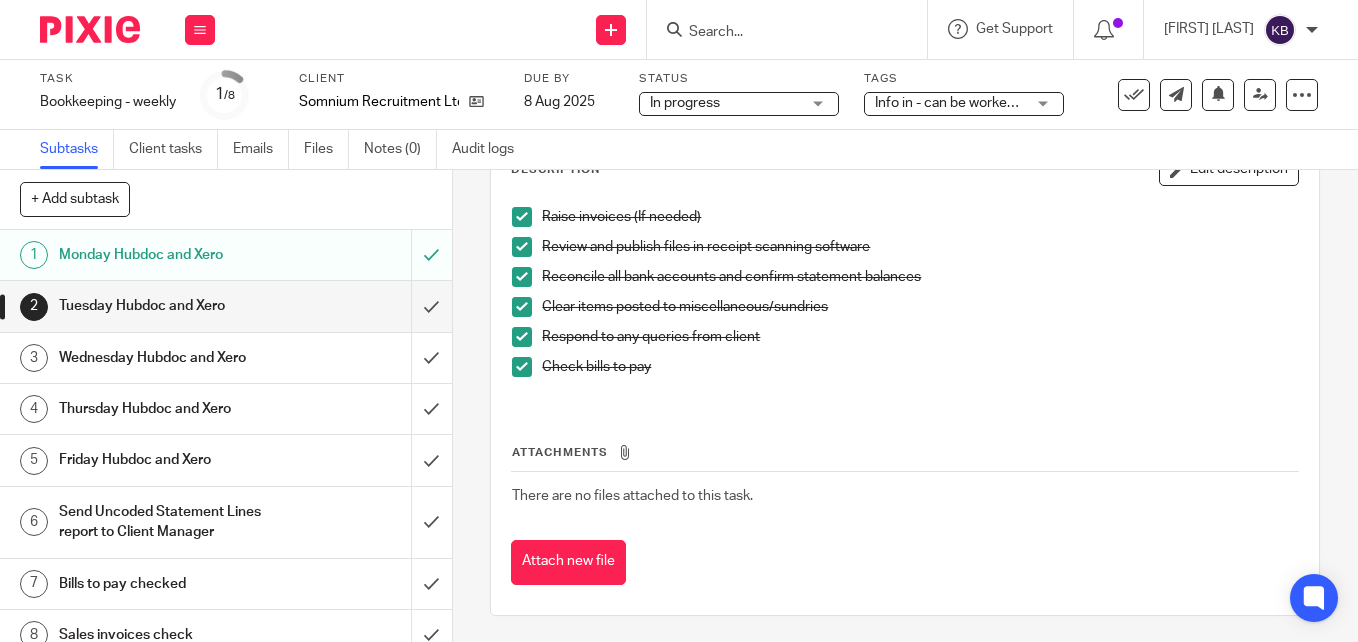 scroll, scrollTop: 134, scrollLeft: 0, axis: vertical 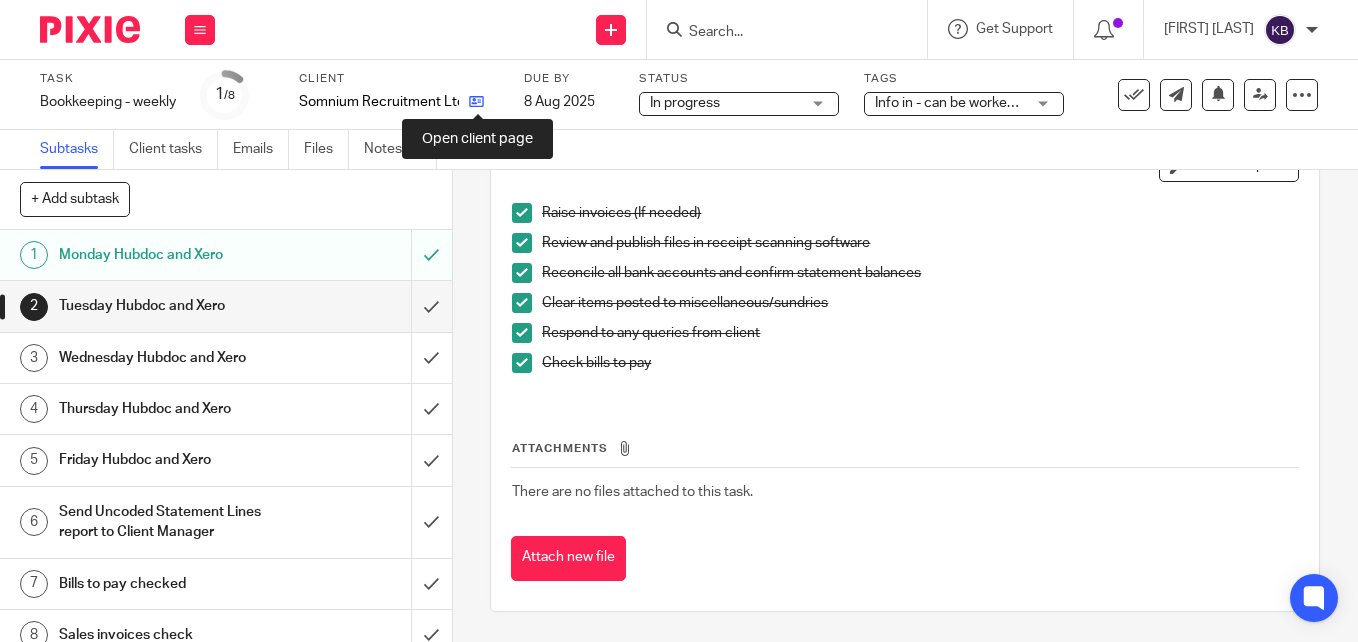click at bounding box center (476, 101) 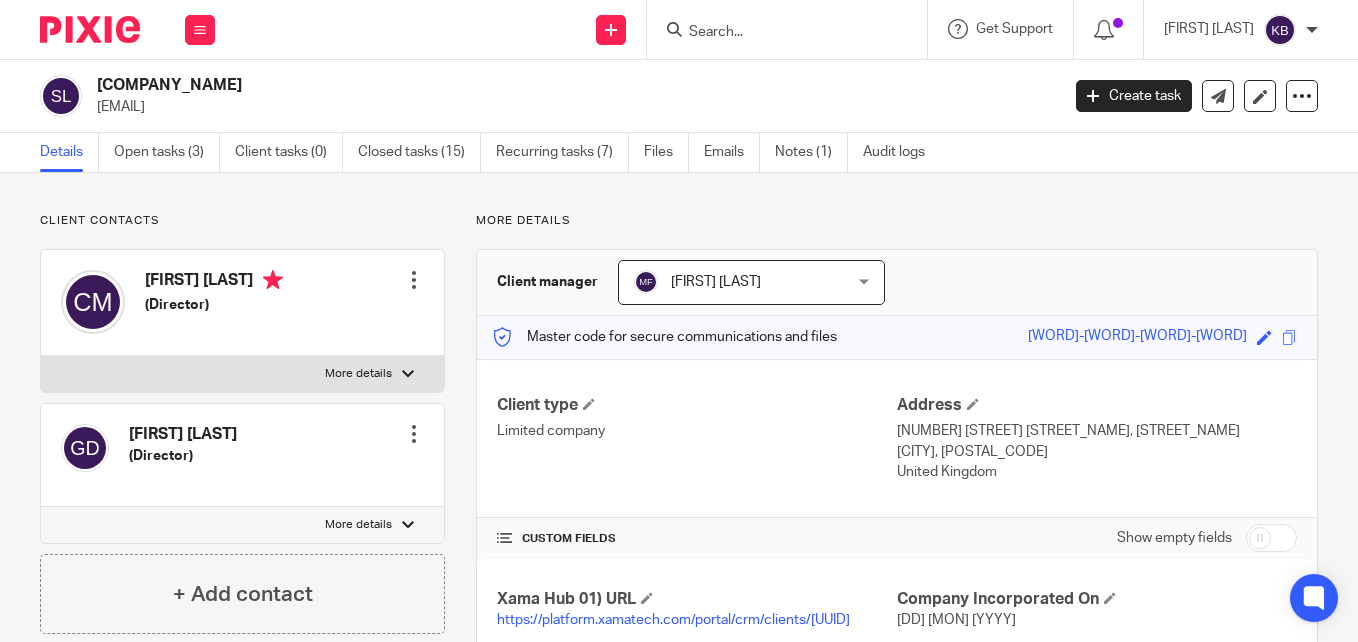 scroll, scrollTop: 0, scrollLeft: 0, axis: both 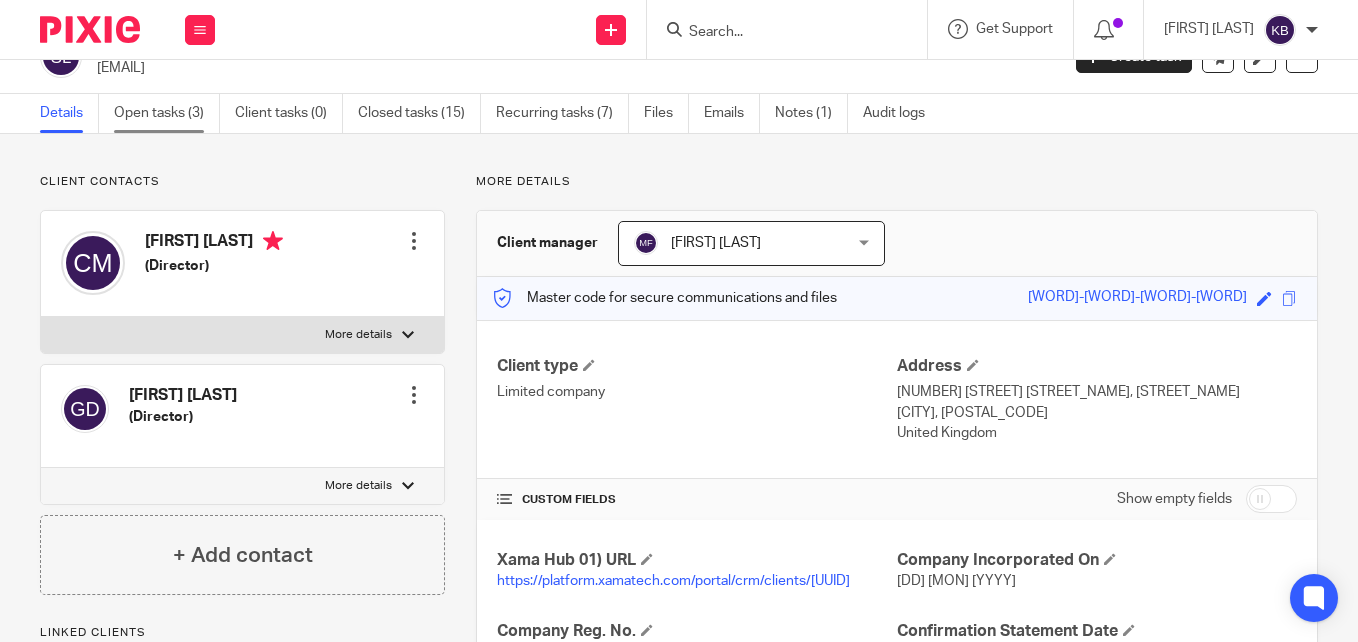 click on "Open tasks (3)" at bounding box center [167, 113] 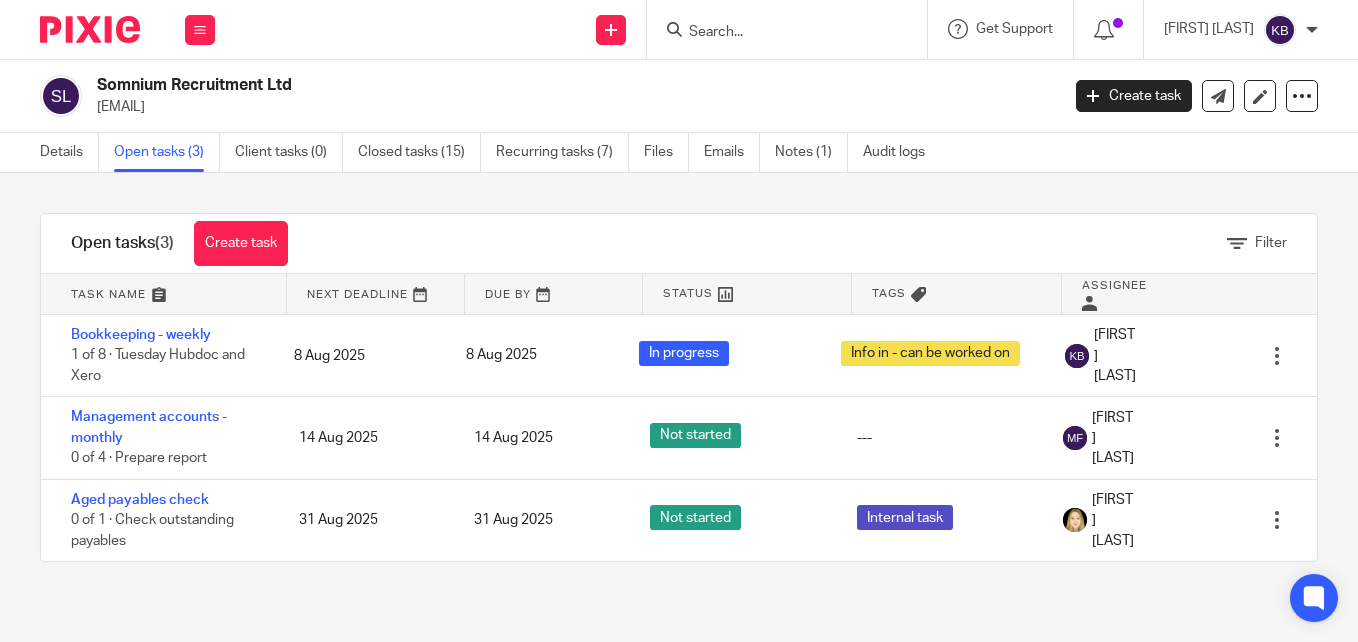 scroll, scrollTop: 0, scrollLeft: 0, axis: both 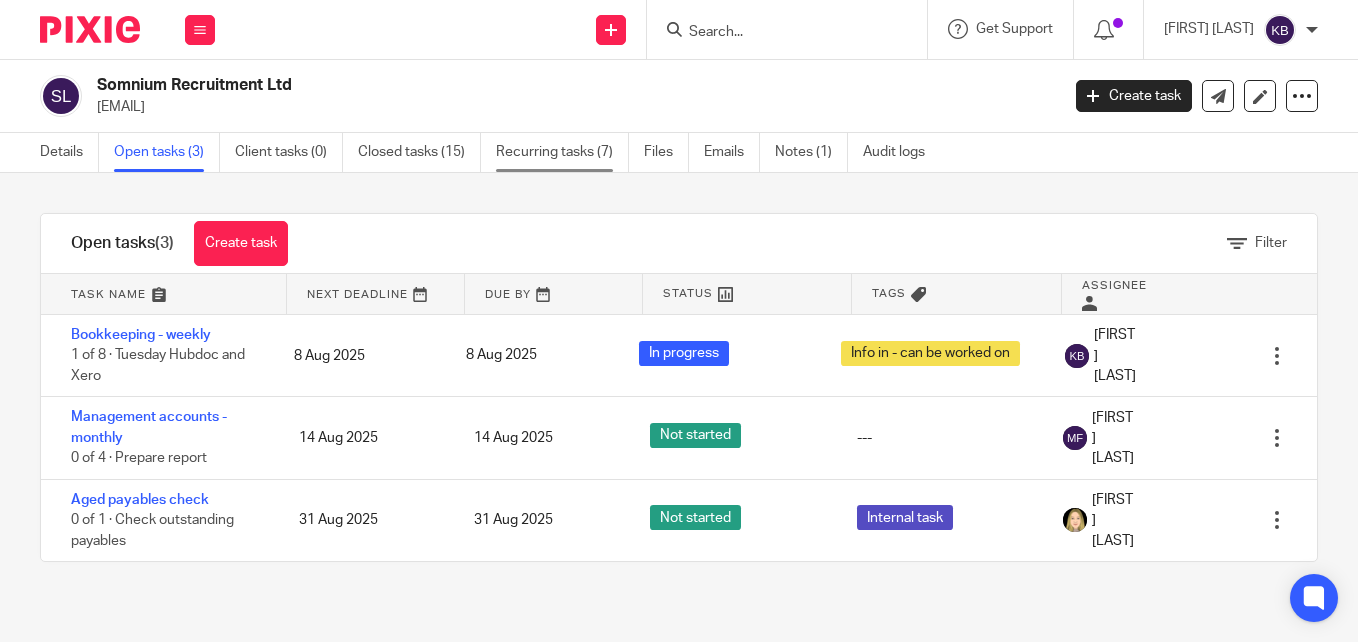 click on "Recurring tasks (7)" at bounding box center (562, 152) 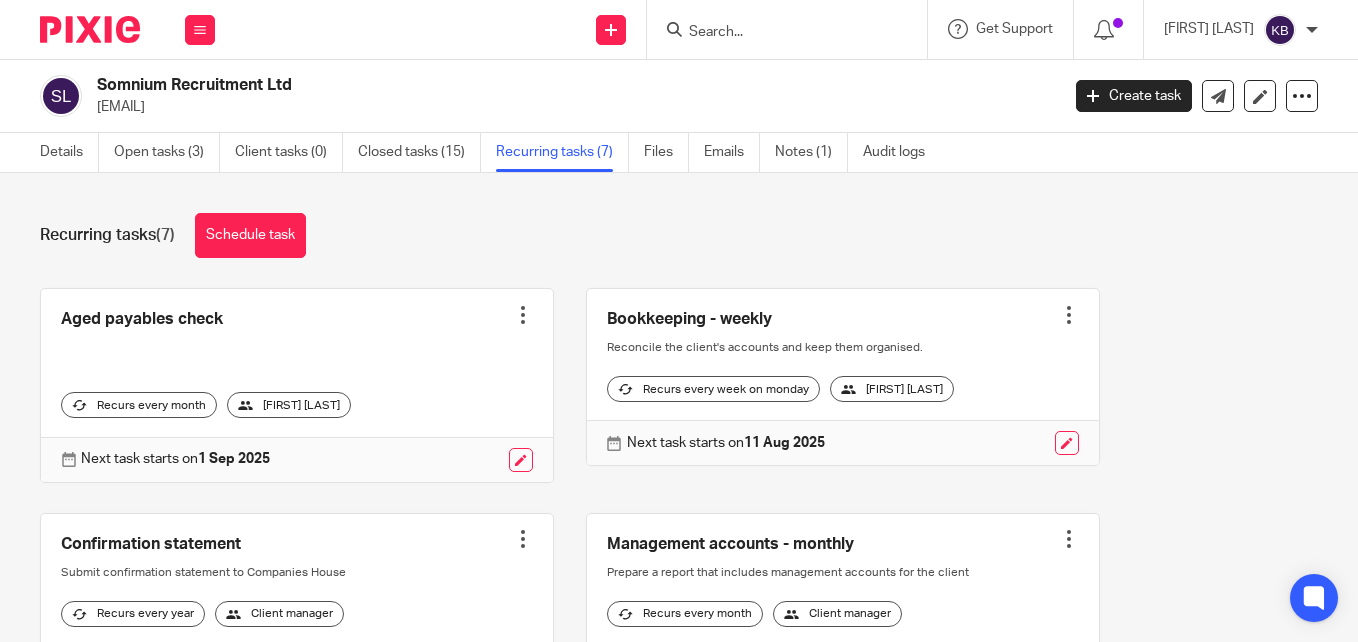 scroll, scrollTop: 0, scrollLeft: 0, axis: both 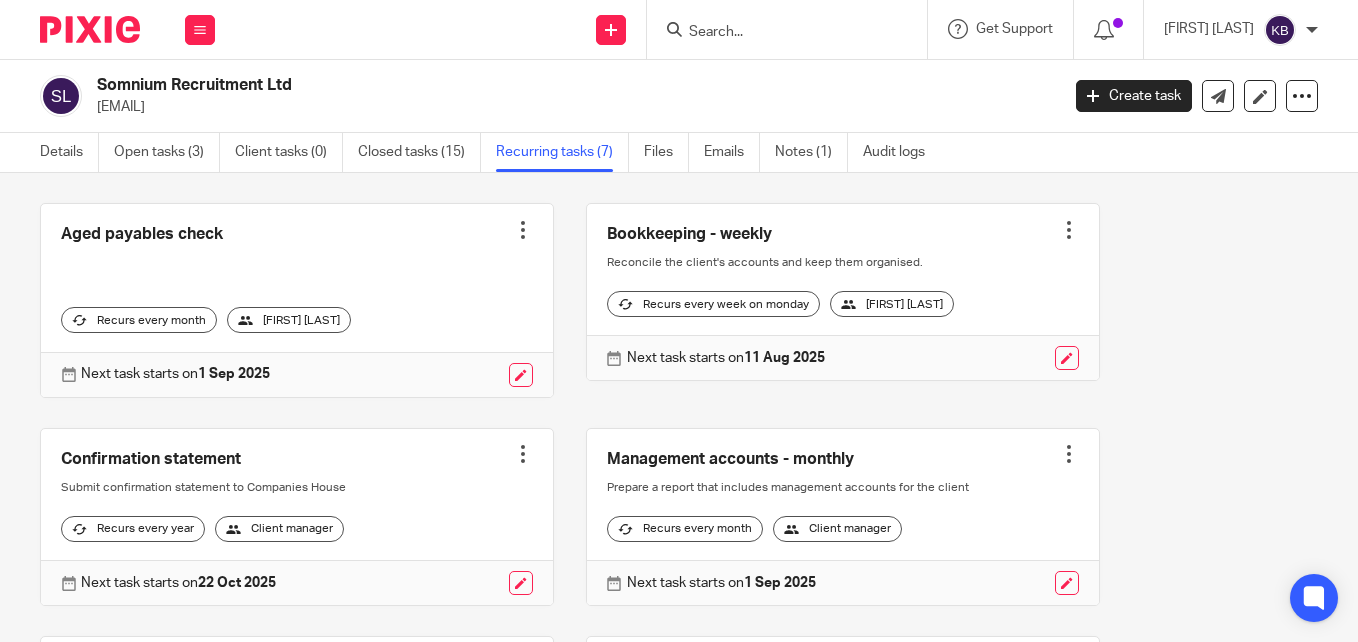 click on "Details
Open tasks (3)
Client tasks (0)
Closed tasks (15)
Recurring tasks (7)
Files
Emails
Notes (1)
Audit logs" at bounding box center [497, 152] 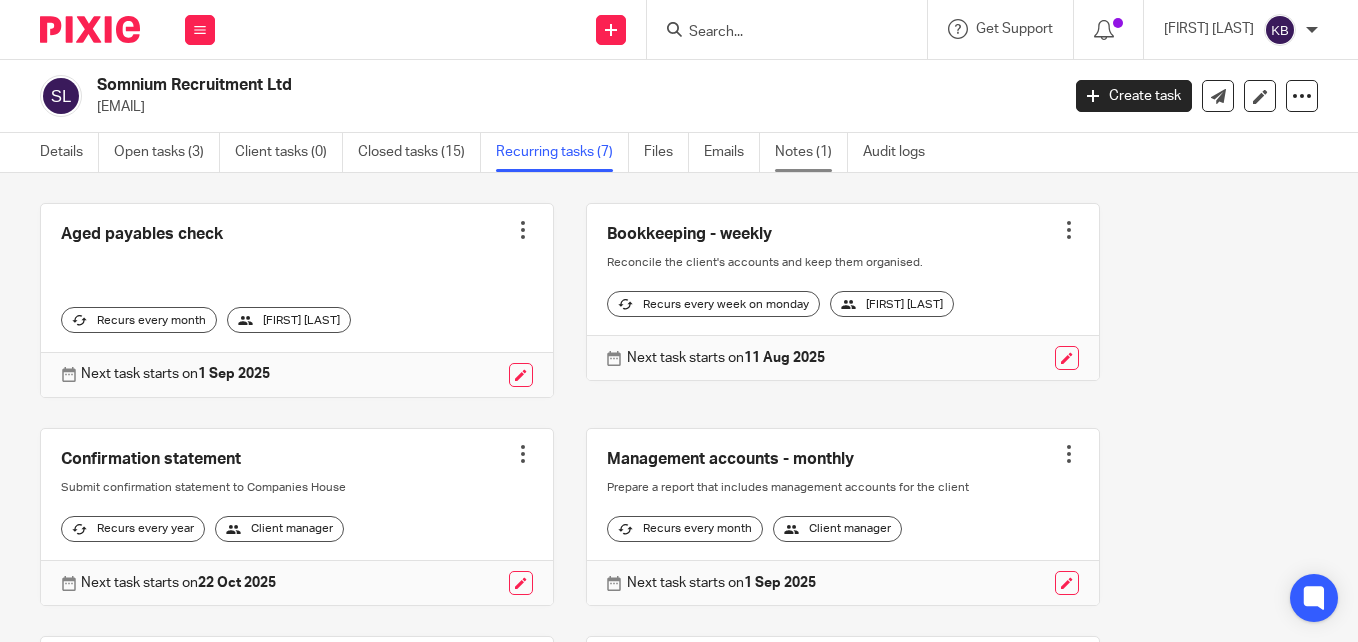 click on "Notes (1)" at bounding box center (811, 152) 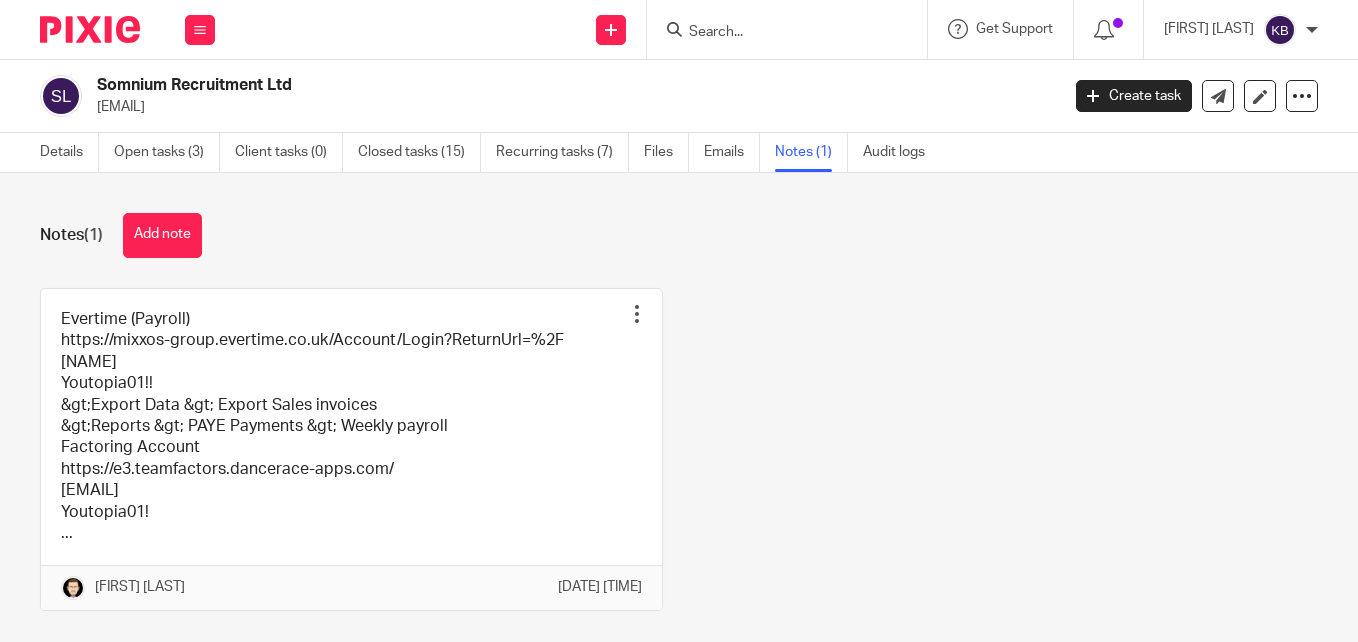 scroll, scrollTop: 0, scrollLeft: 0, axis: both 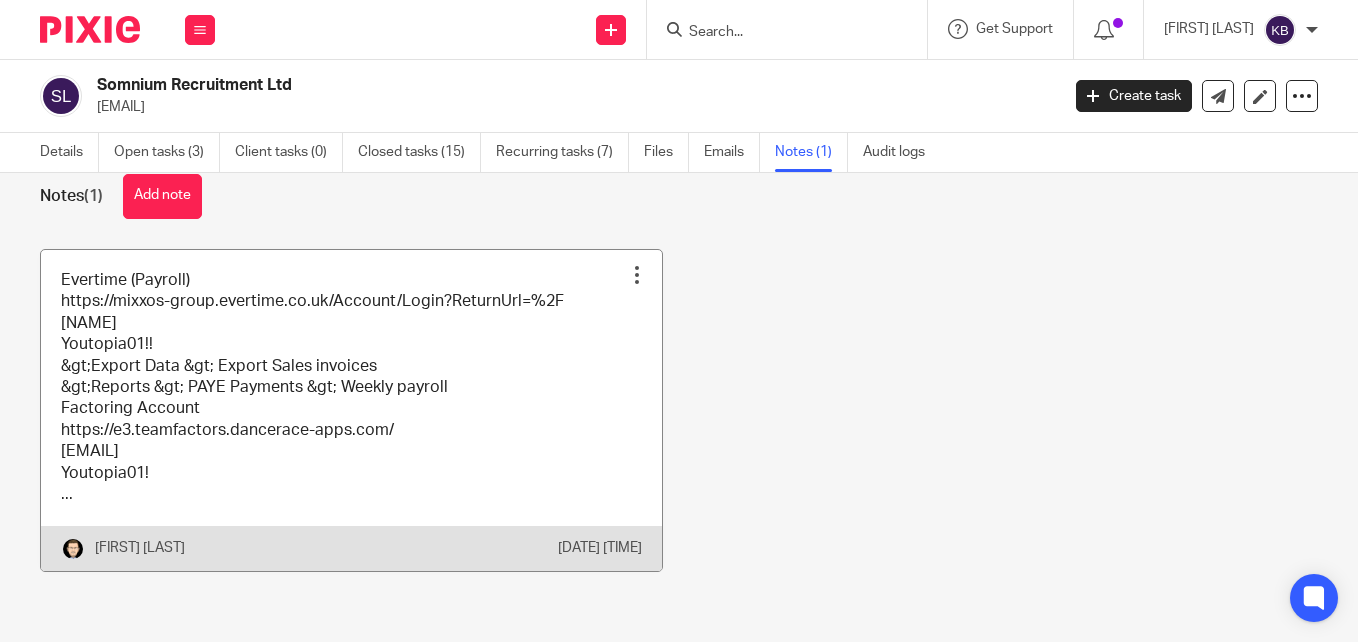 click at bounding box center (351, 410) 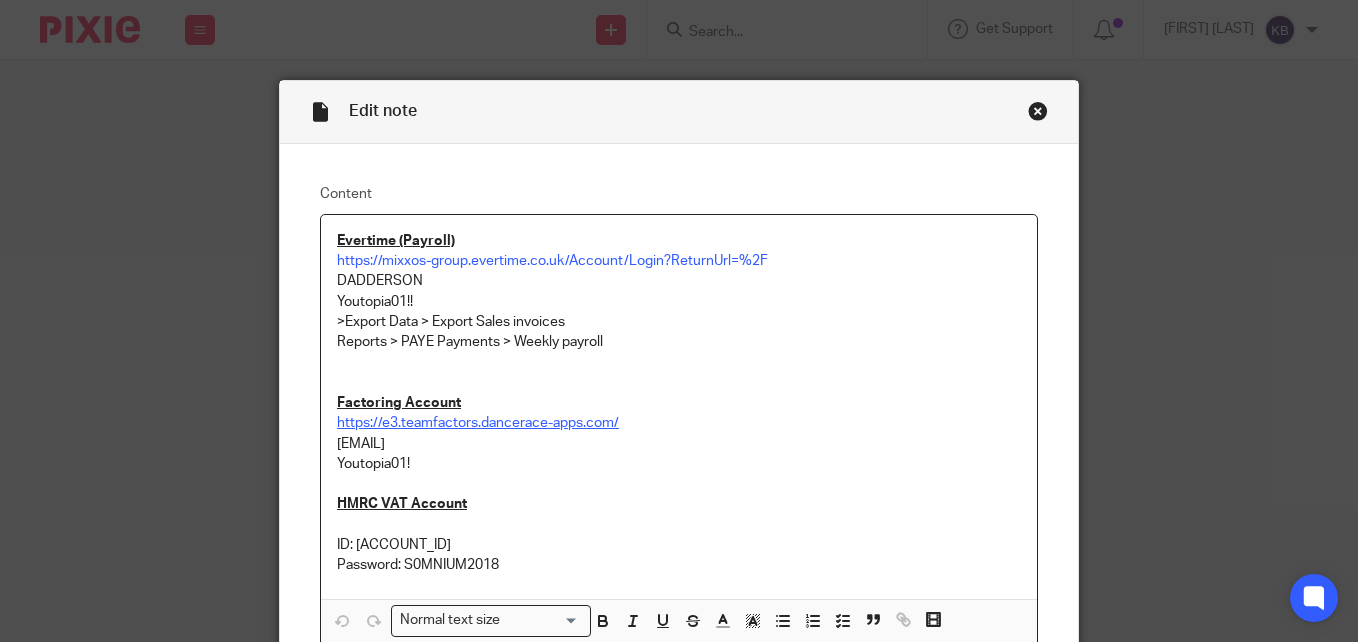 scroll, scrollTop: 0, scrollLeft: 0, axis: both 